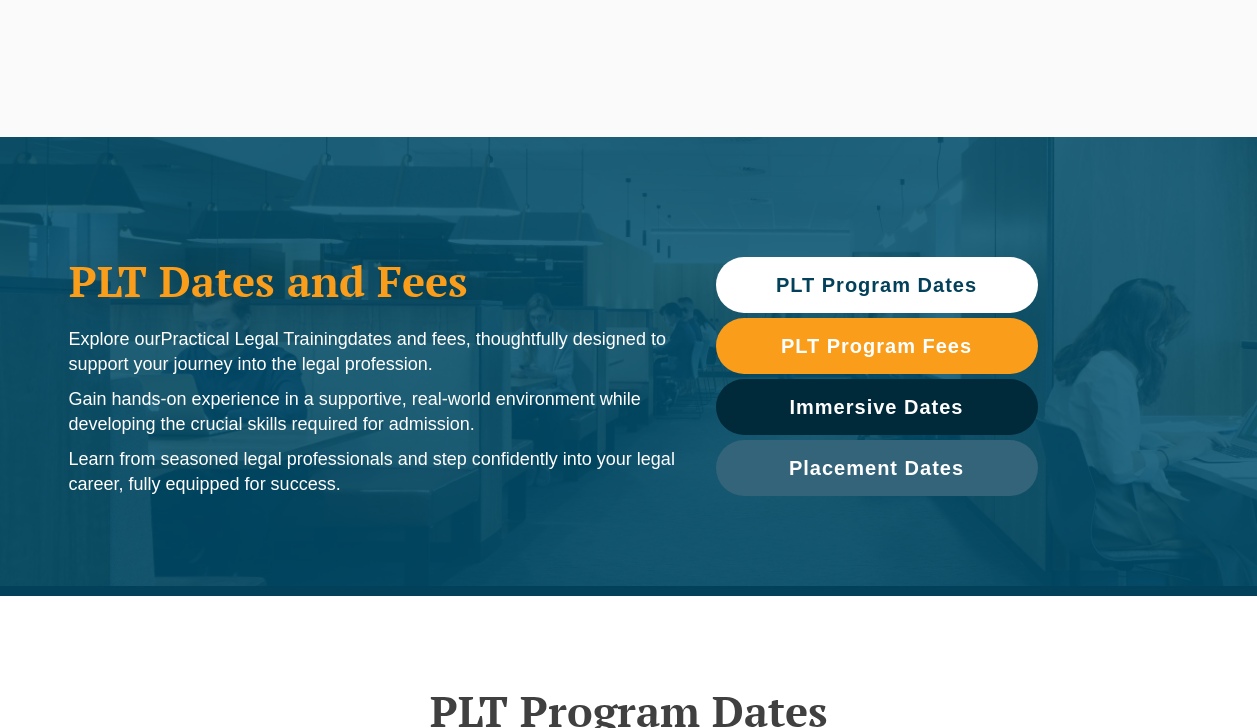 scroll, scrollTop: 0, scrollLeft: 0, axis: both 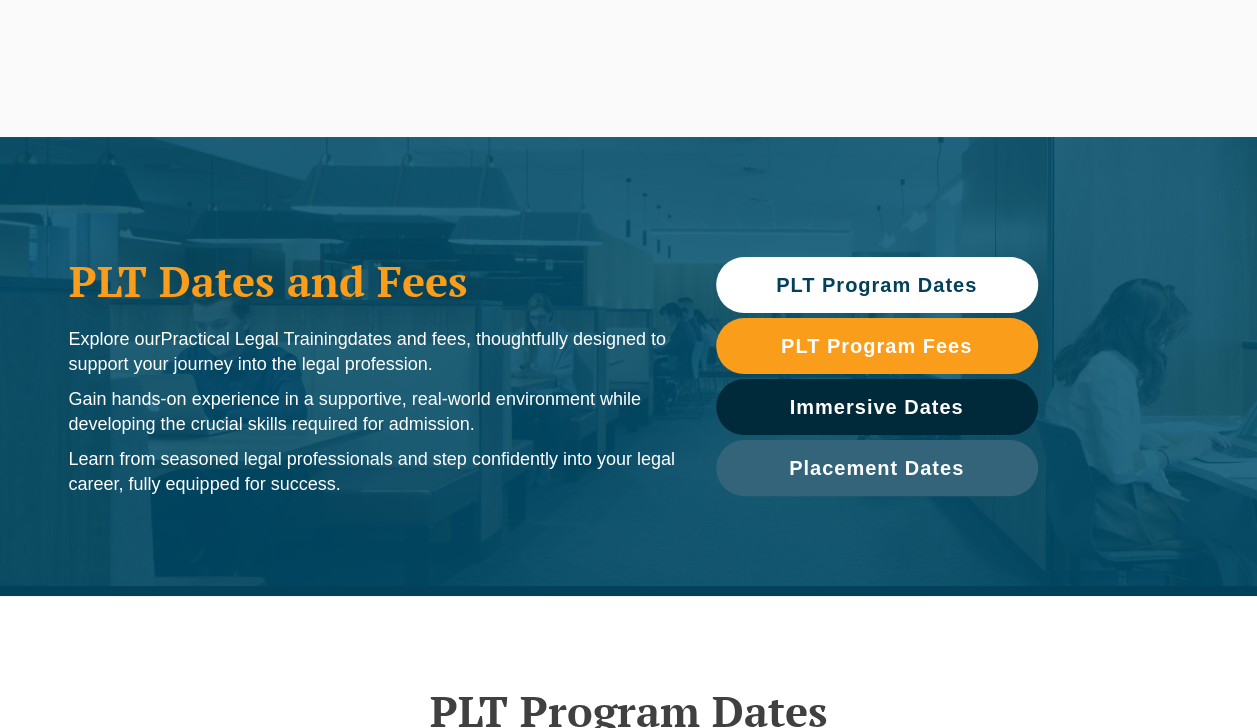 click on "PLT Program Dates" at bounding box center (876, 285) 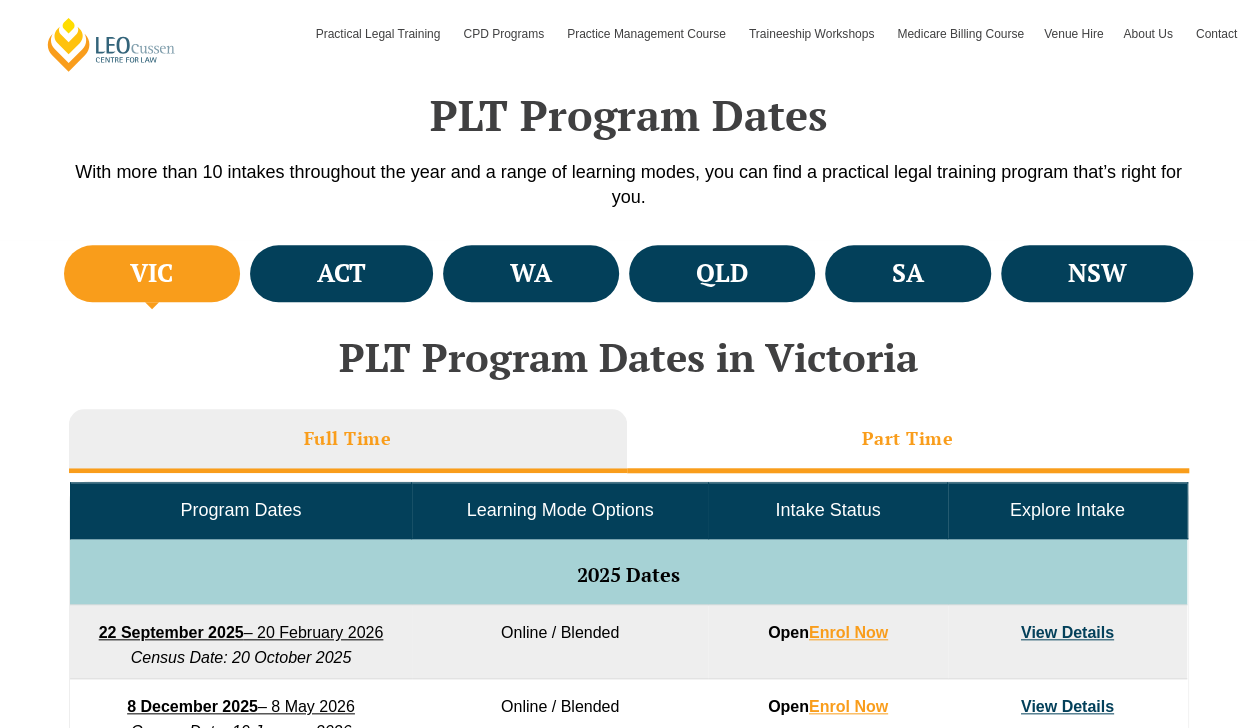 scroll, scrollTop: 897, scrollLeft: 0, axis: vertical 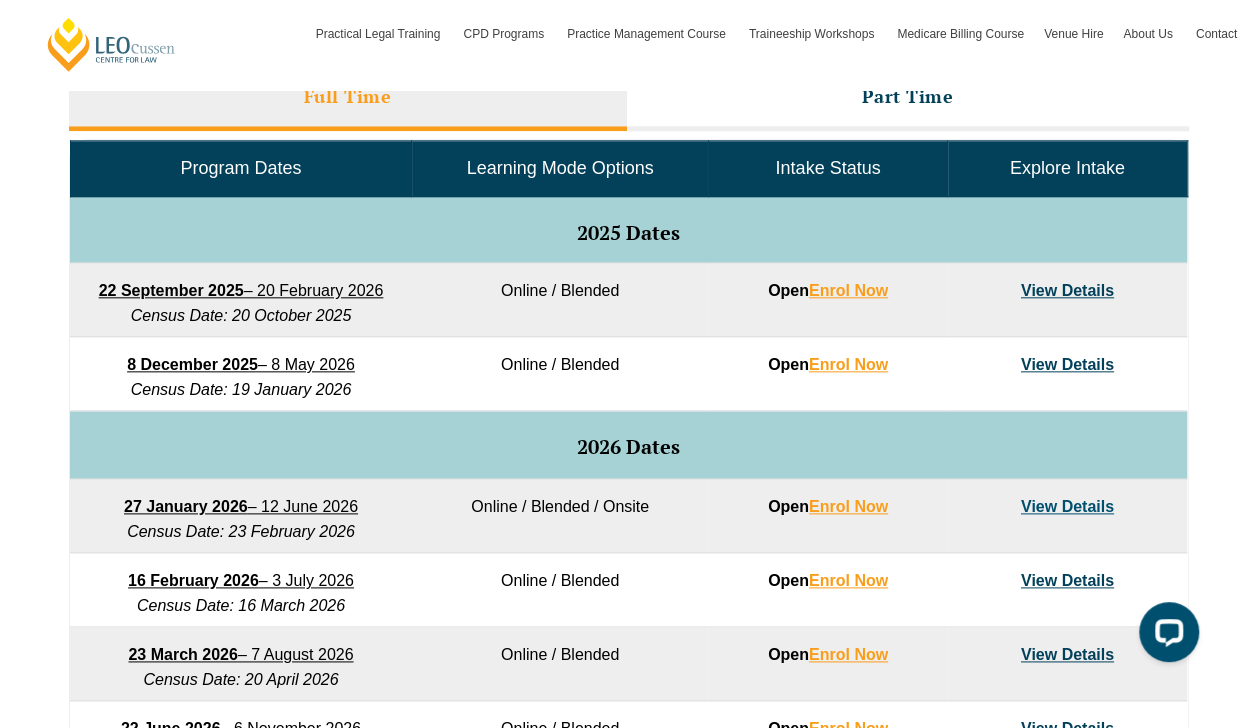 click on "View Details" at bounding box center (1067, 374) 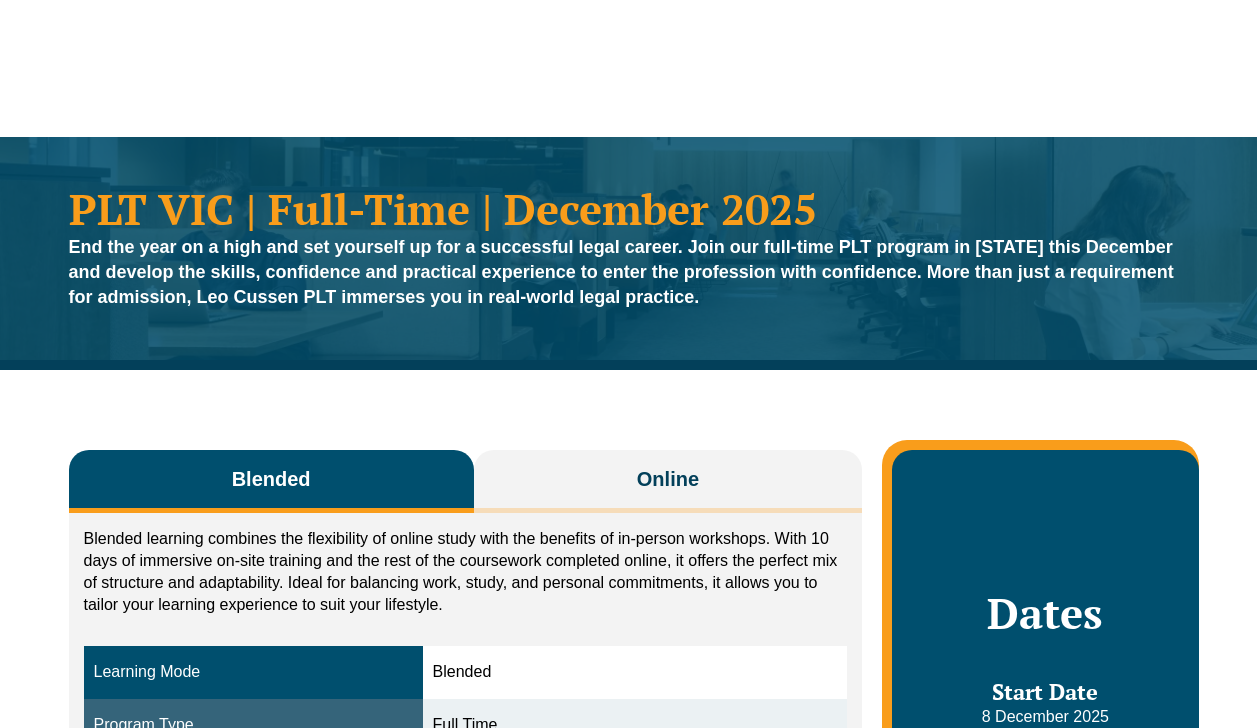 scroll, scrollTop: 270, scrollLeft: 0, axis: vertical 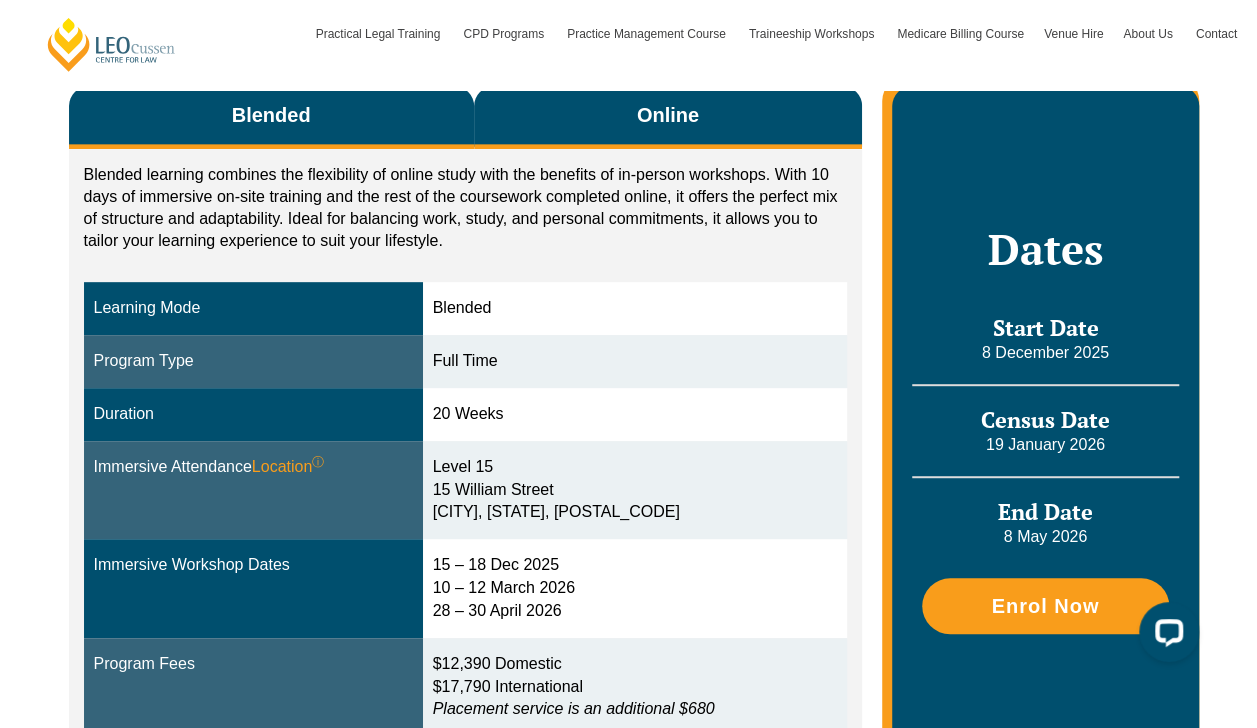 click on "Online" at bounding box center [668, 117] 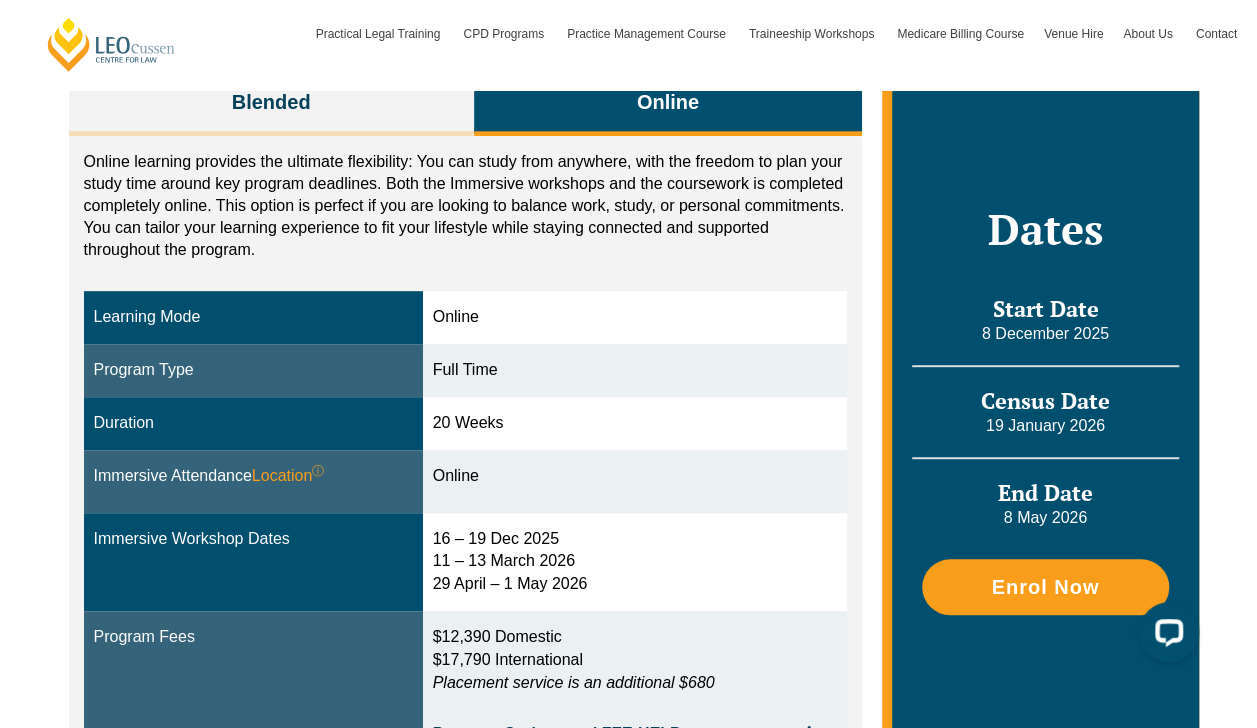 scroll, scrollTop: 376, scrollLeft: 0, axis: vertical 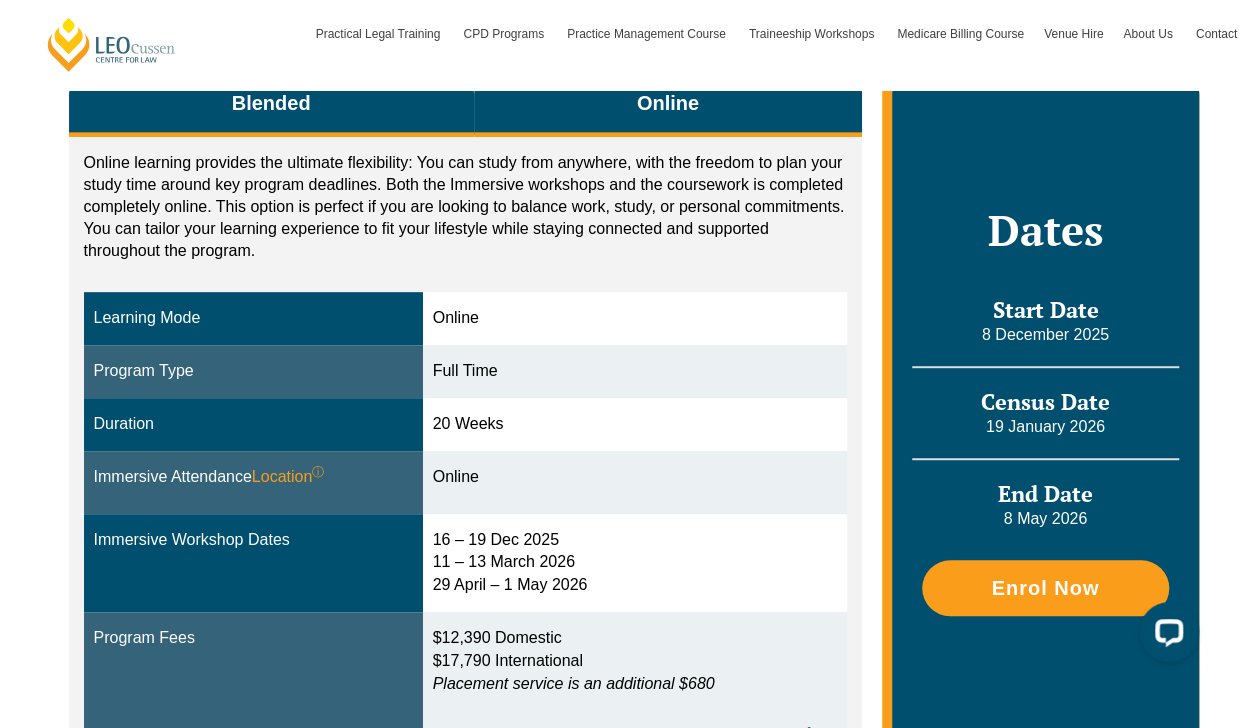 click on "Blended" at bounding box center (271, 105) 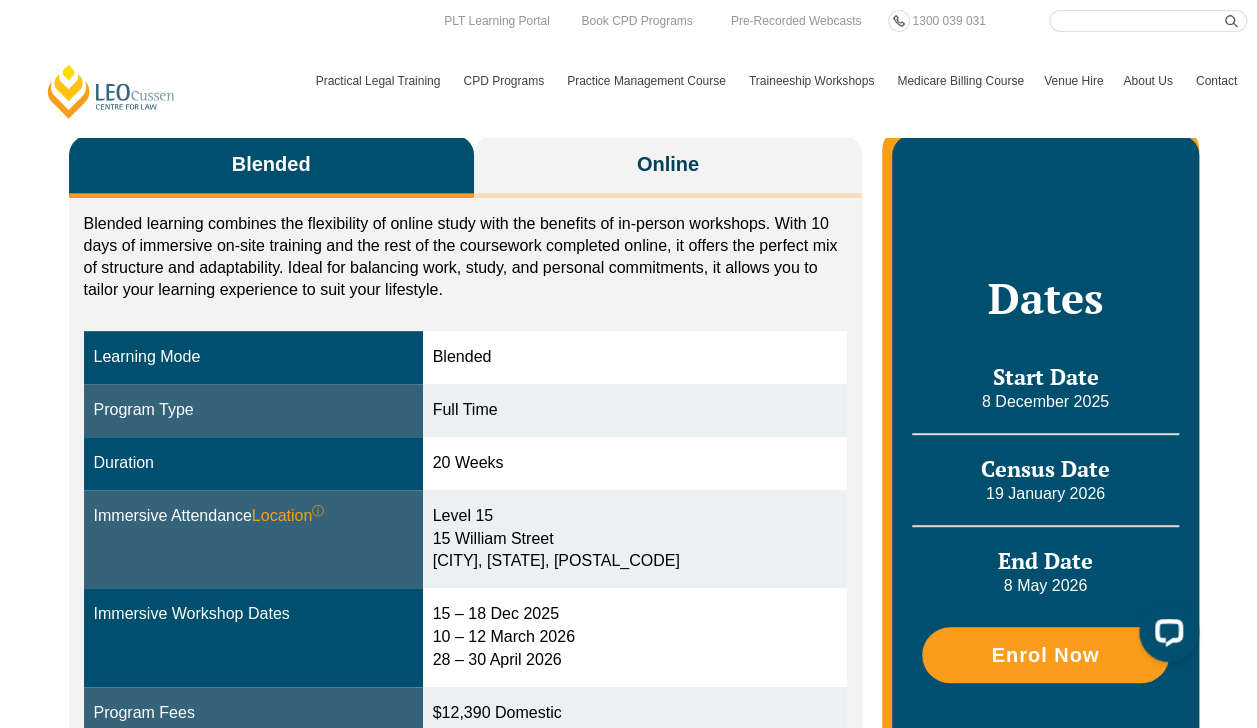 scroll, scrollTop: 314, scrollLeft: 0, axis: vertical 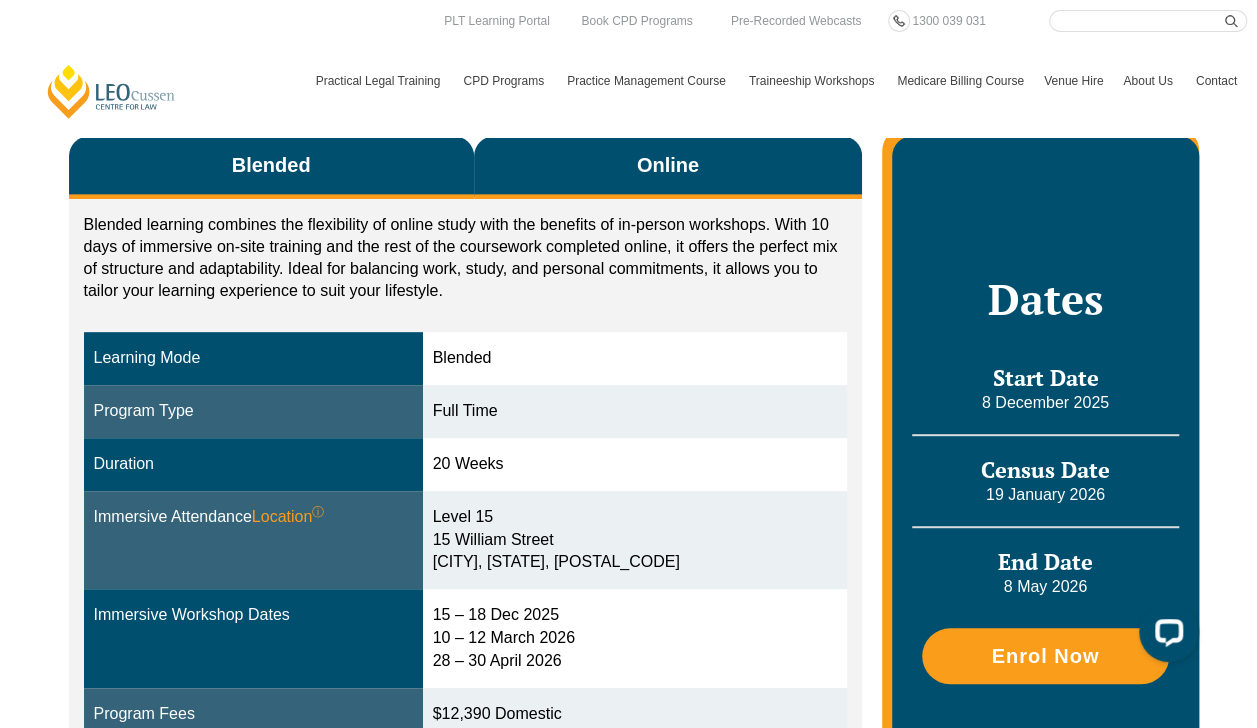 click on "Online" at bounding box center (668, 167) 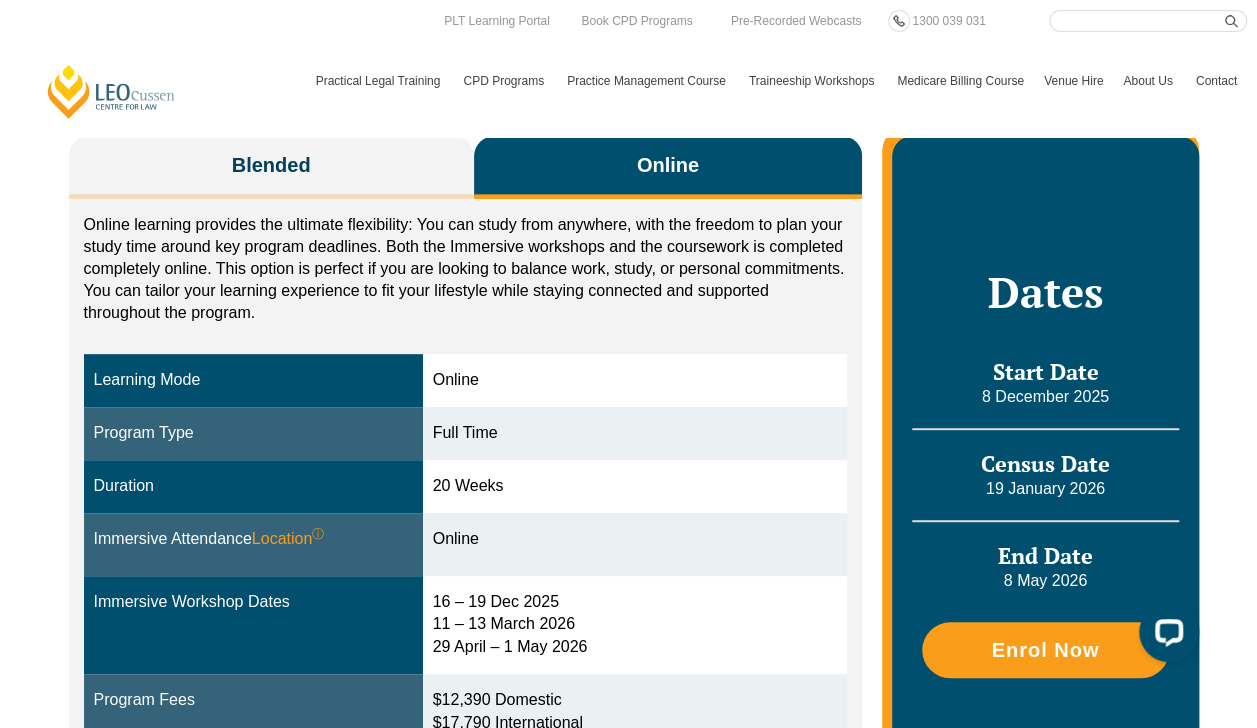 click on "Online learning provides the ultimate flexibility: You can study from anywhere, with the freedom to plan your study time around key program deadlines. Both the Immersive workshops and the coursework is completed completely online. This option is perfect if you are looking to balance work, study, or personal commitments. You can tailor your learning experience to fit your lifestyle while staying connected and supported throughout the program.                                  Learning Mode         Online             Program Type         Full Time             Duration         20 Weeks             Immersive Attendance  Location  ⓘ   You will participate in three key ‘Immersives’ throughout the program. Each immersive is a multi-day, face-to-face online learning block where you will interact with mentors and fellow graduates          Online             Immersive Workshop Dates         16 – 19 Dec 2025  11 – 13 March 2026  29 April – 1 May 2026             Program Fees" at bounding box center (466, 518) 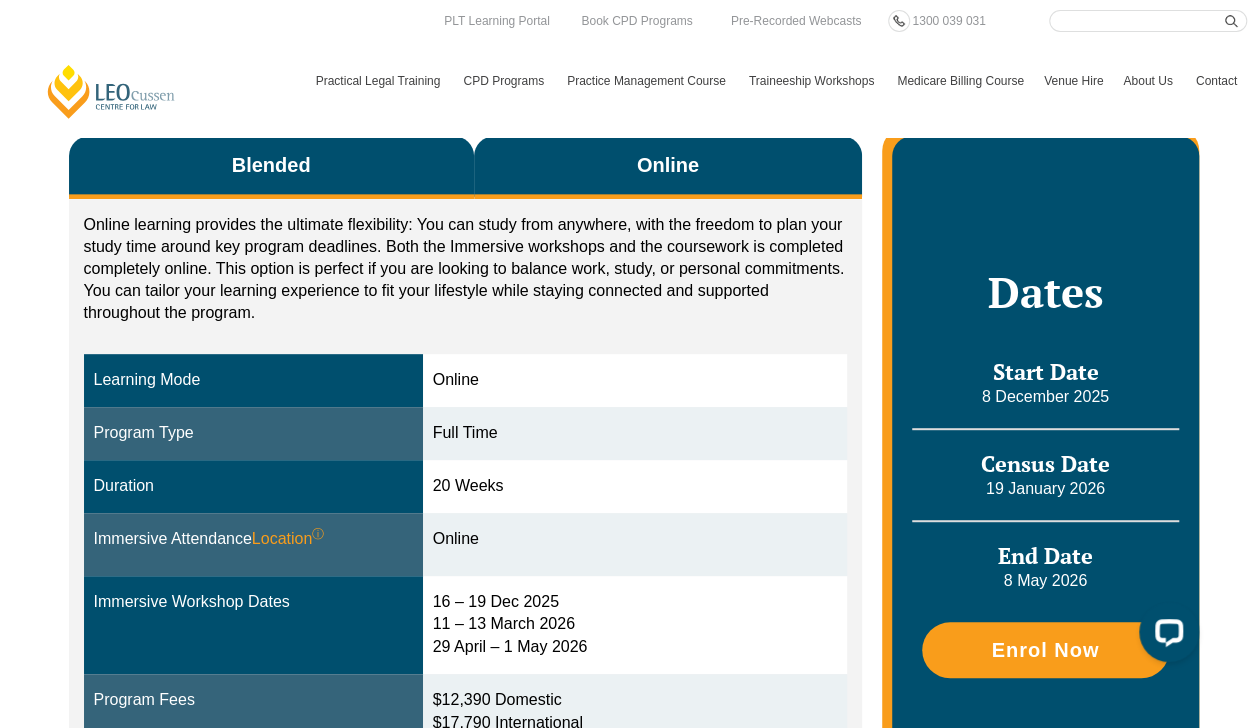 click on "Blended" at bounding box center (271, 167) 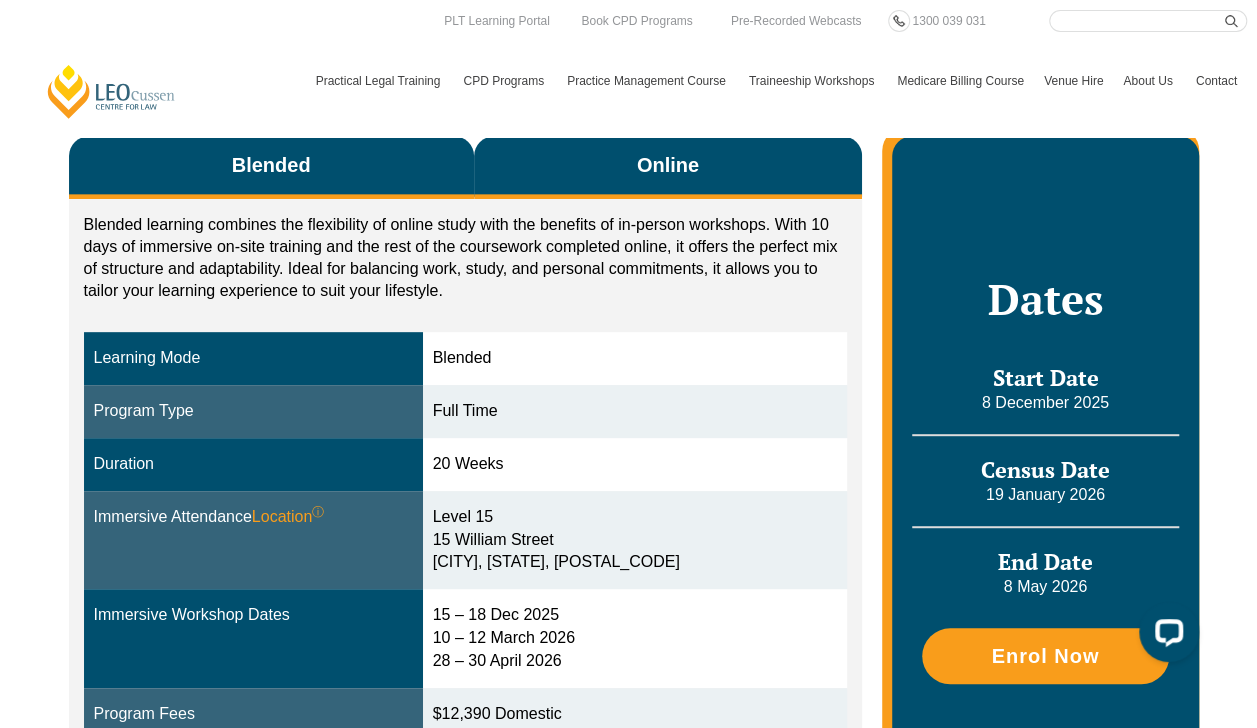 click on "Online" at bounding box center (668, 167) 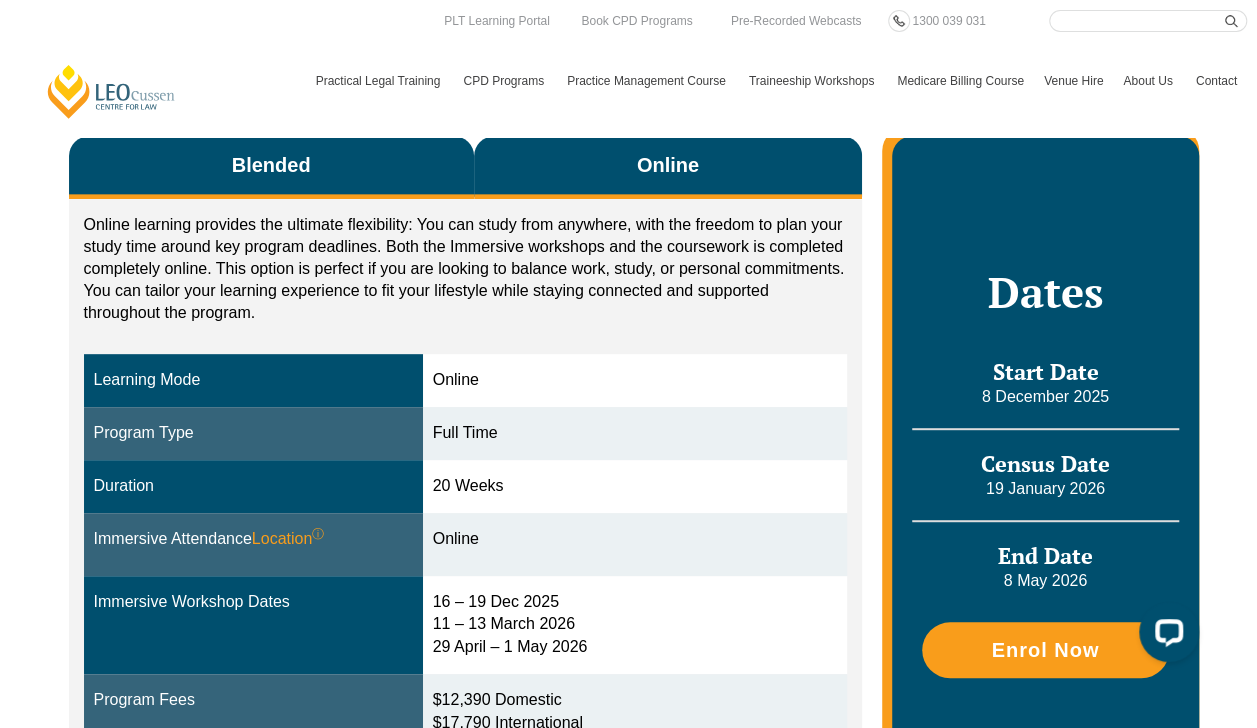 click on "Blended" at bounding box center [271, 167] 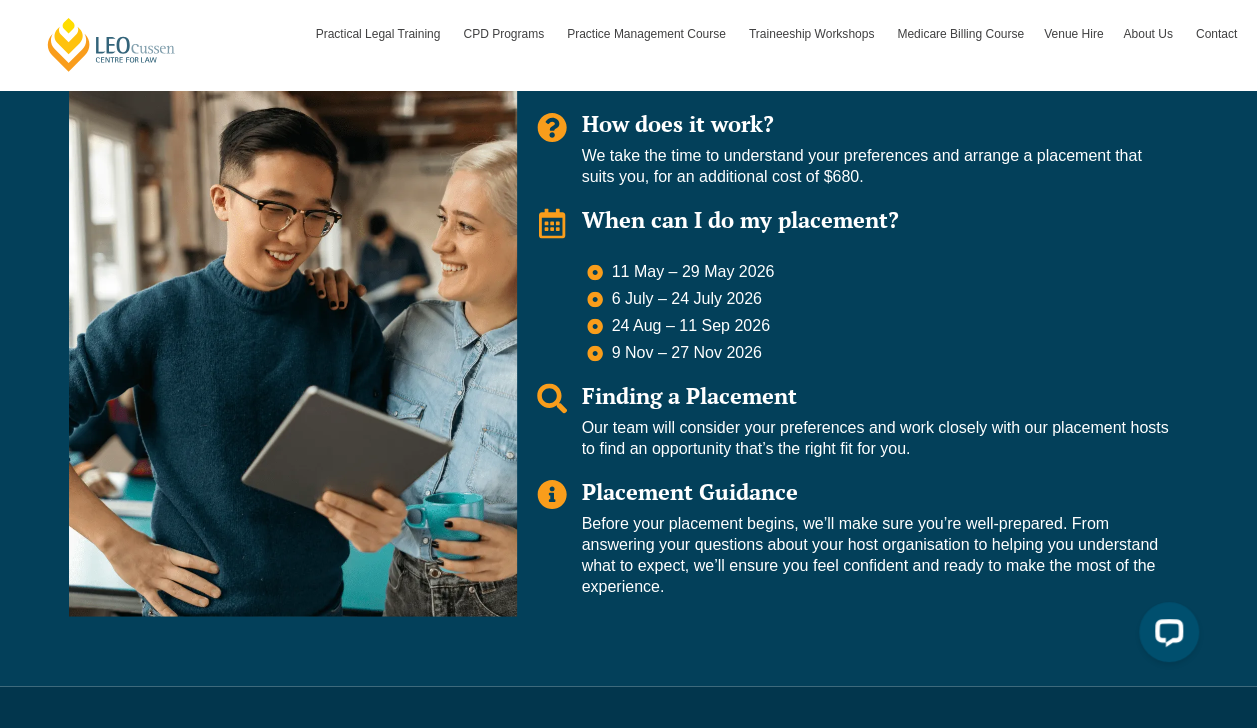 scroll, scrollTop: 1541, scrollLeft: 0, axis: vertical 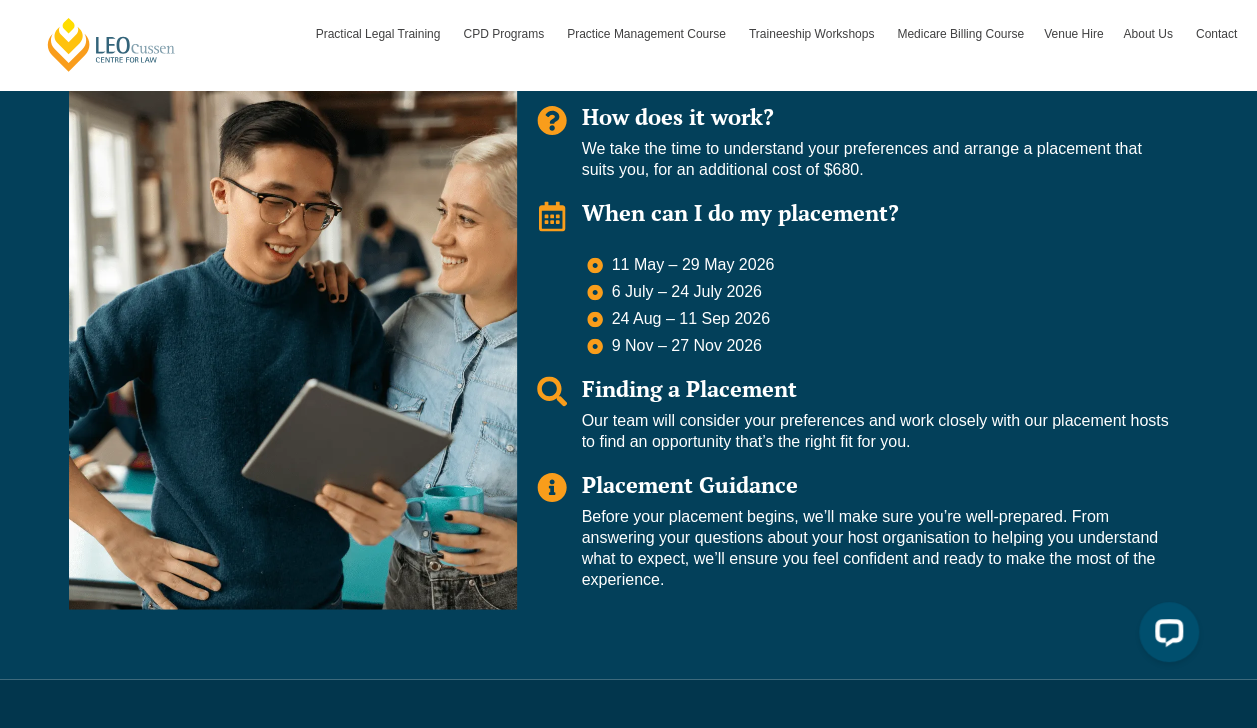click on "Before your placement begins, we’ll make sure you’re well-prepared. From answering your questions about your host organisation to helping you understand what to expect, we’ll ensure you feel confident and ready to make the most of the experience." at bounding box center (875, 547) 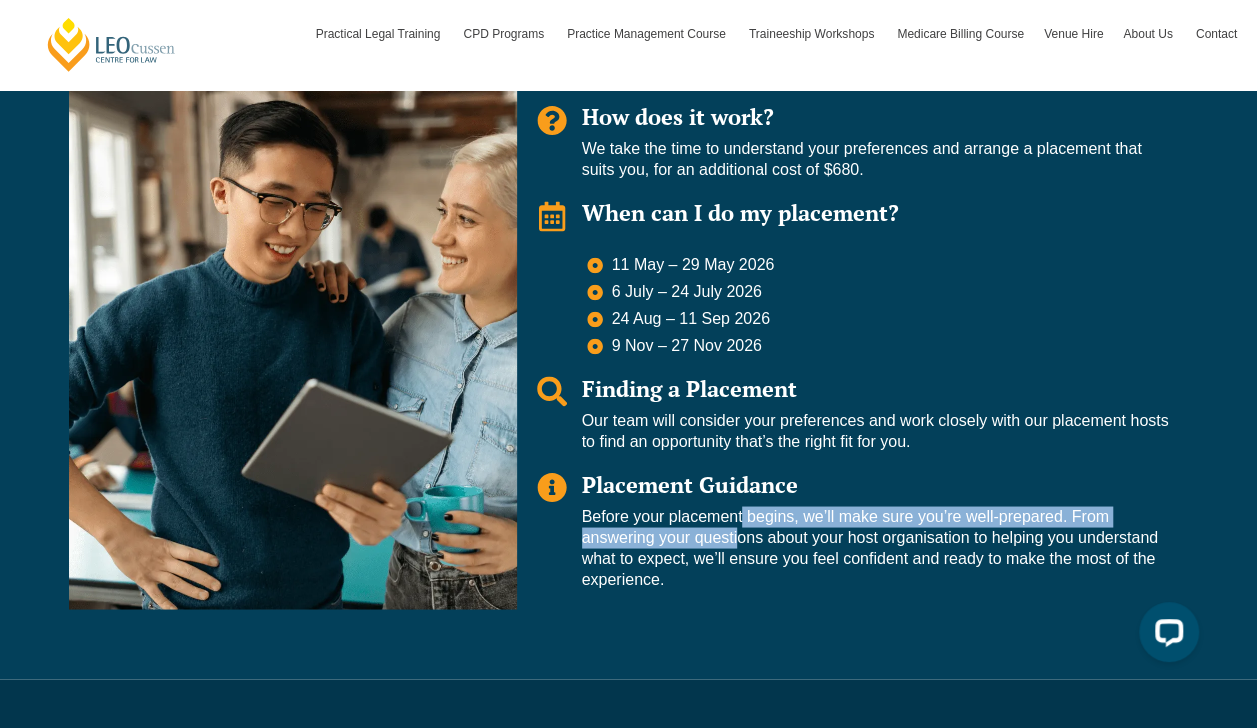 click on "Before your placement begins, we’ll make sure you’re well-prepared. From answering your questions about your host organisation to helping you understand what to expect, we’ll ensure you feel confident and ready to make the most of the experience." at bounding box center (875, 547) 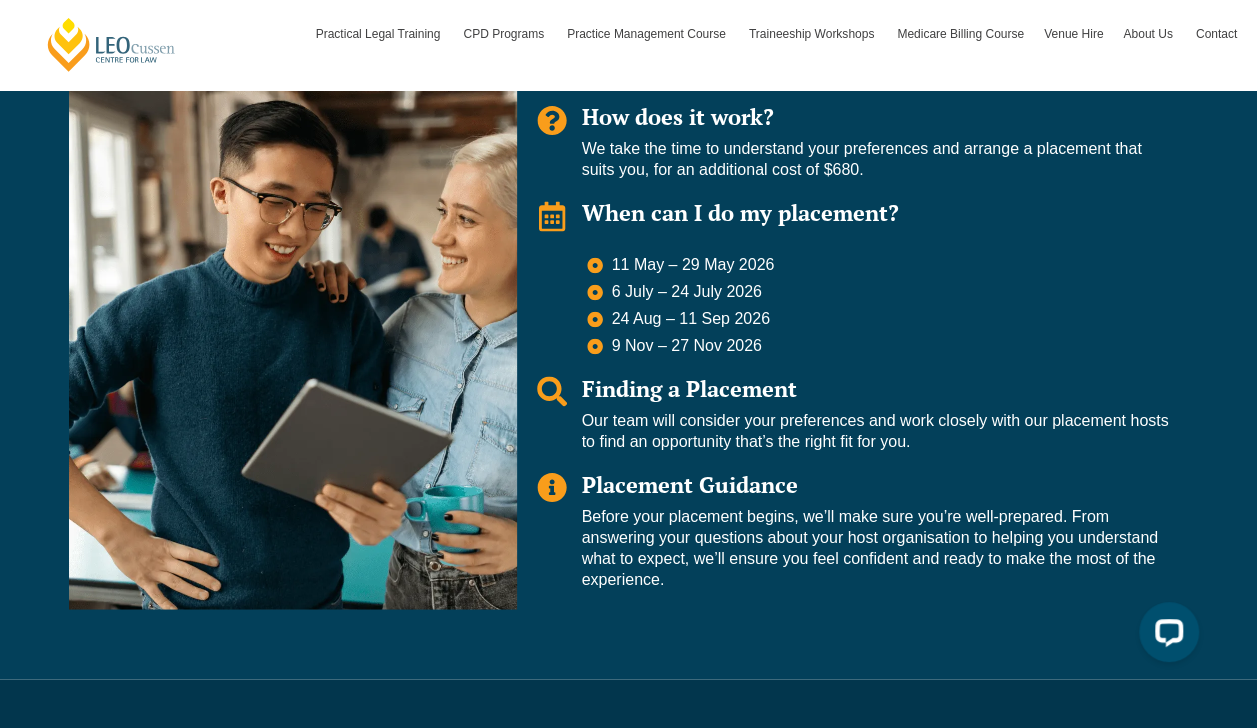 drag, startPoint x: 730, startPoint y: 526, endPoint x: 702, endPoint y: 521, distance: 28.442924 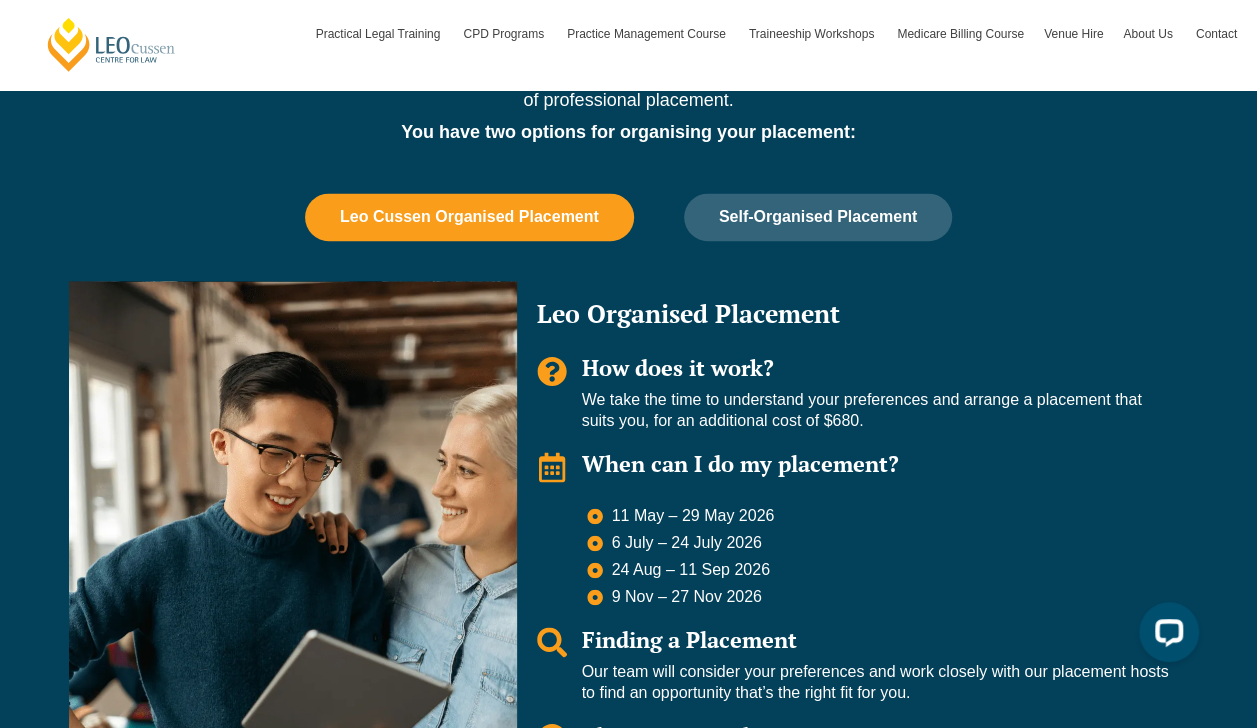 scroll, scrollTop: 1291, scrollLeft: 0, axis: vertical 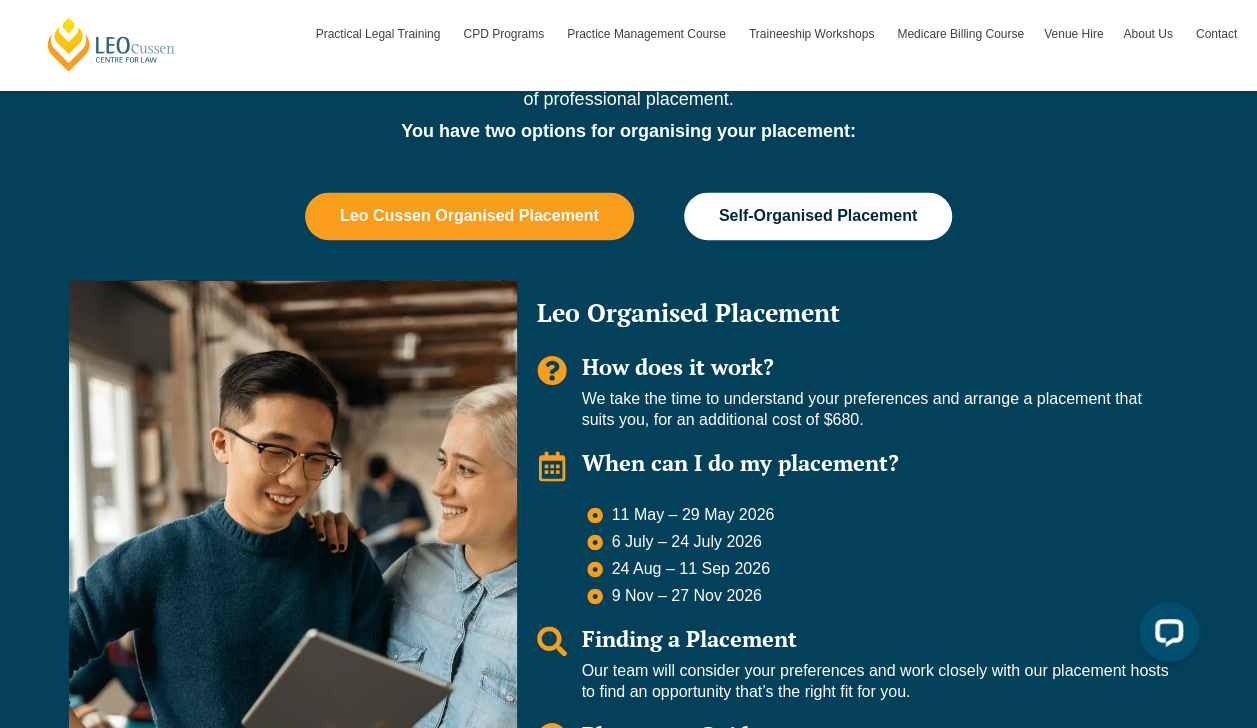 click on "Self-Organised Placement" at bounding box center [818, 216] 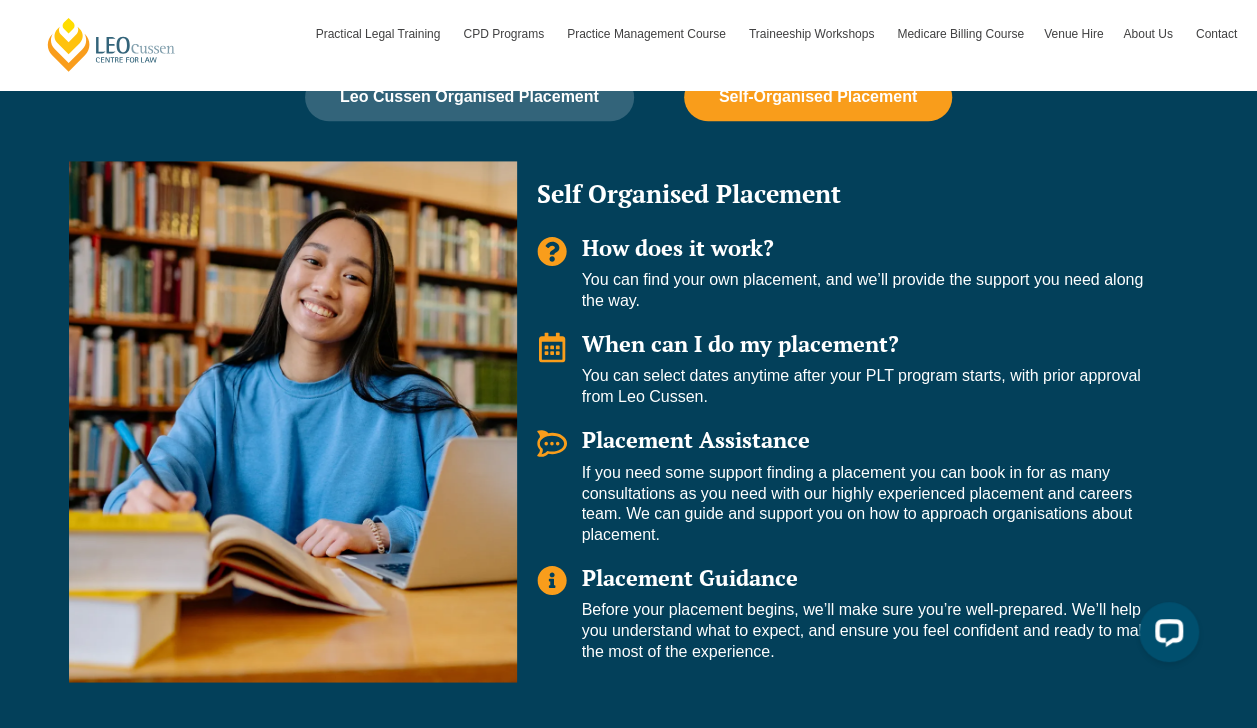 scroll, scrollTop: 1411, scrollLeft: 0, axis: vertical 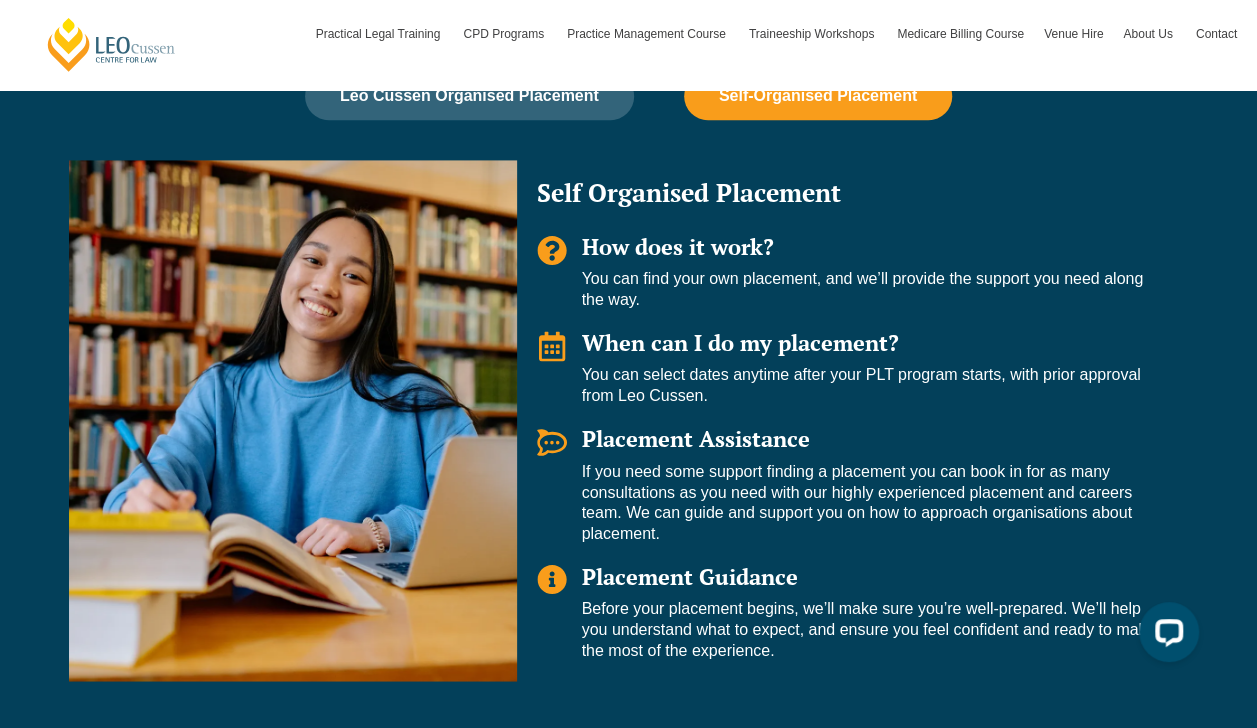 drag, startPoint x: 681, startPoint y: 310, endPoint x: 674, endPoint y: 280, distance: 30.805843 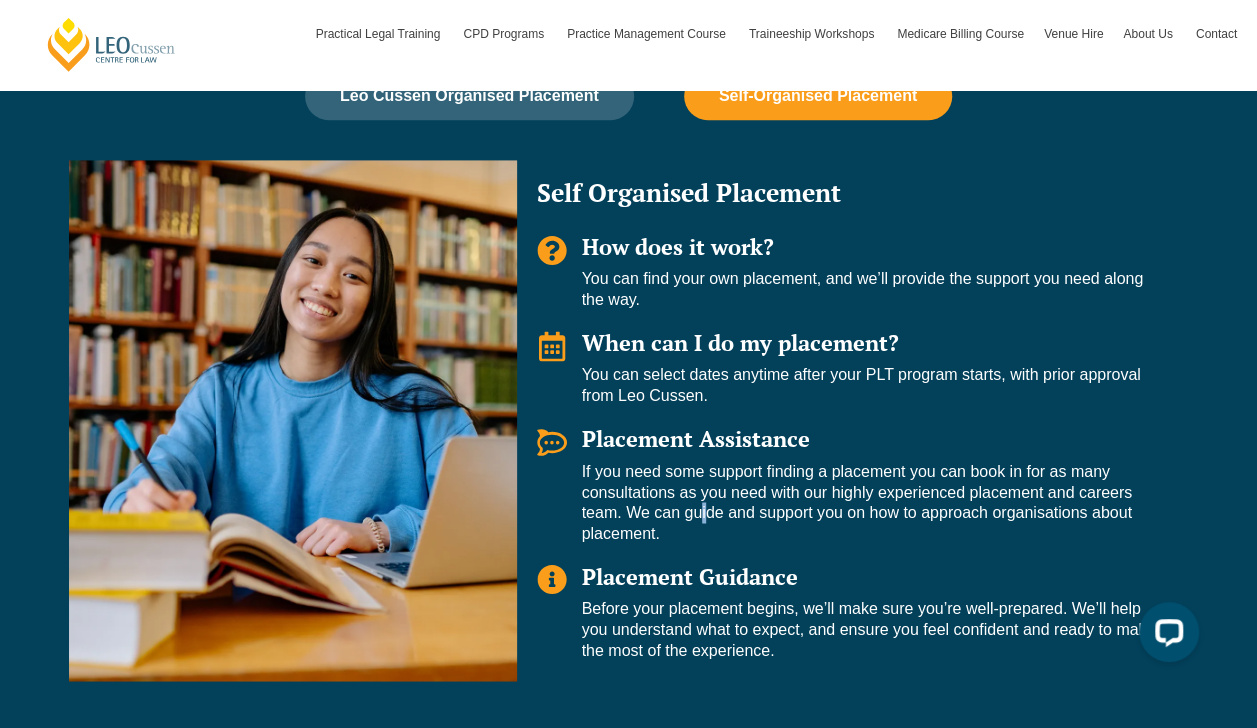drag, startPoint x: 699, startPoint y: 521, endPoint x: 697, endPoint y: 508, distance: 13.152946 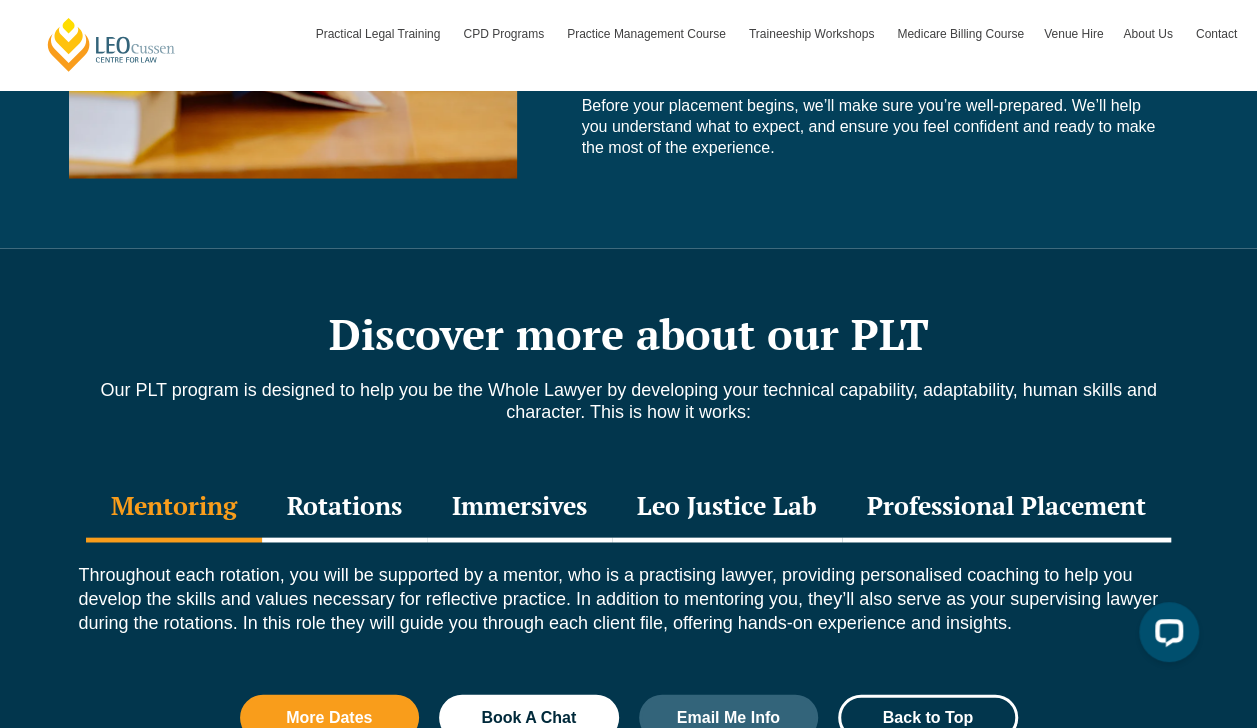 scroll, scrollTop: 1997, scrollLeft: 0, axis: vertical 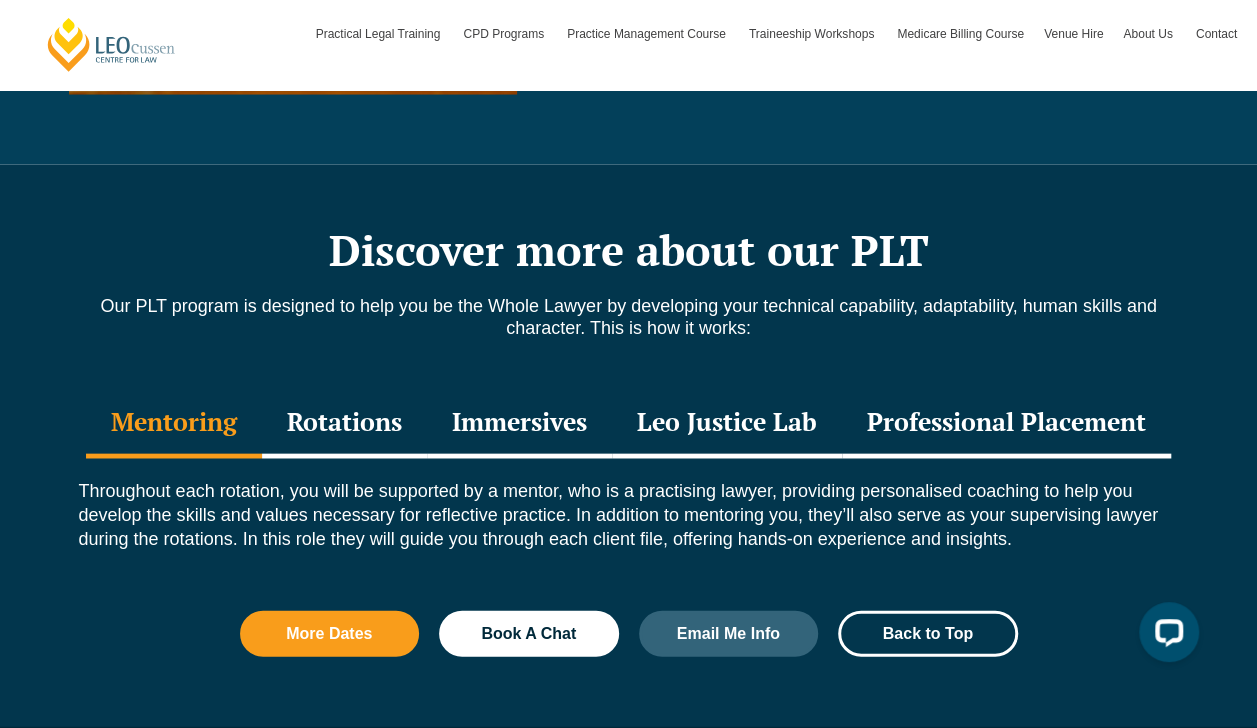 click on "Rotations" at bounding box center (344, 424) 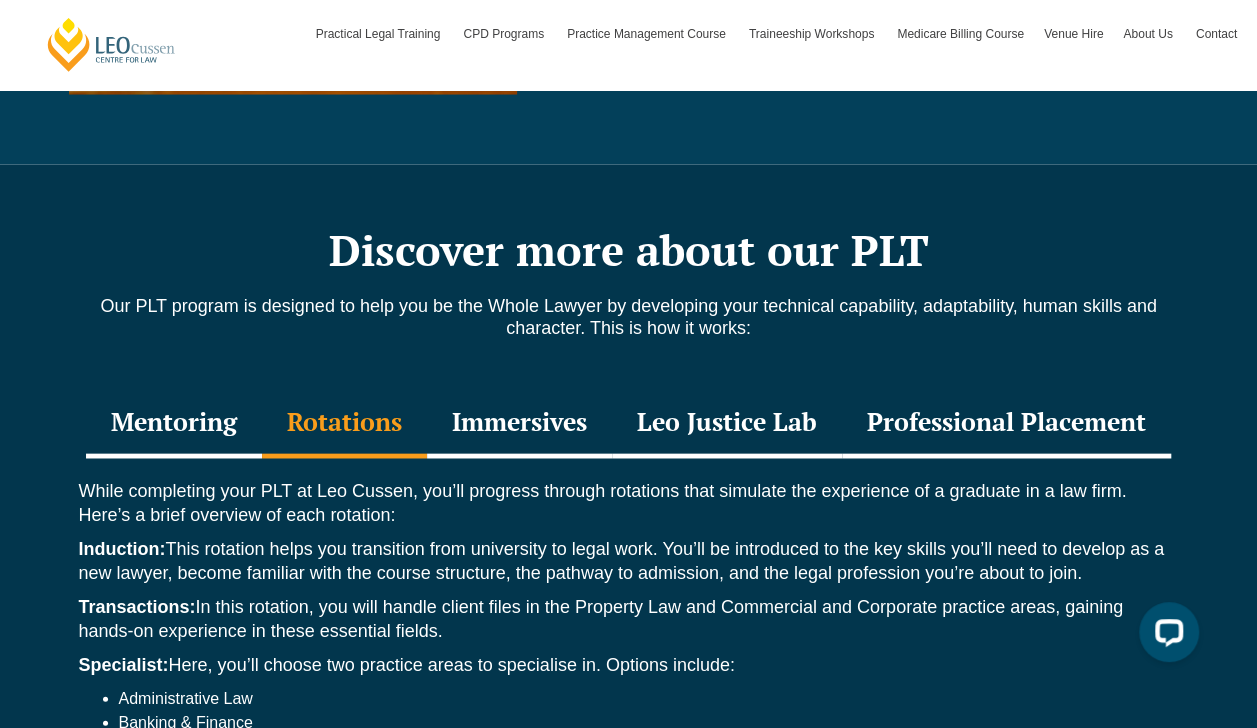 scroll, scrollTop: 2164, scrollLeft: 0, axis: vertical 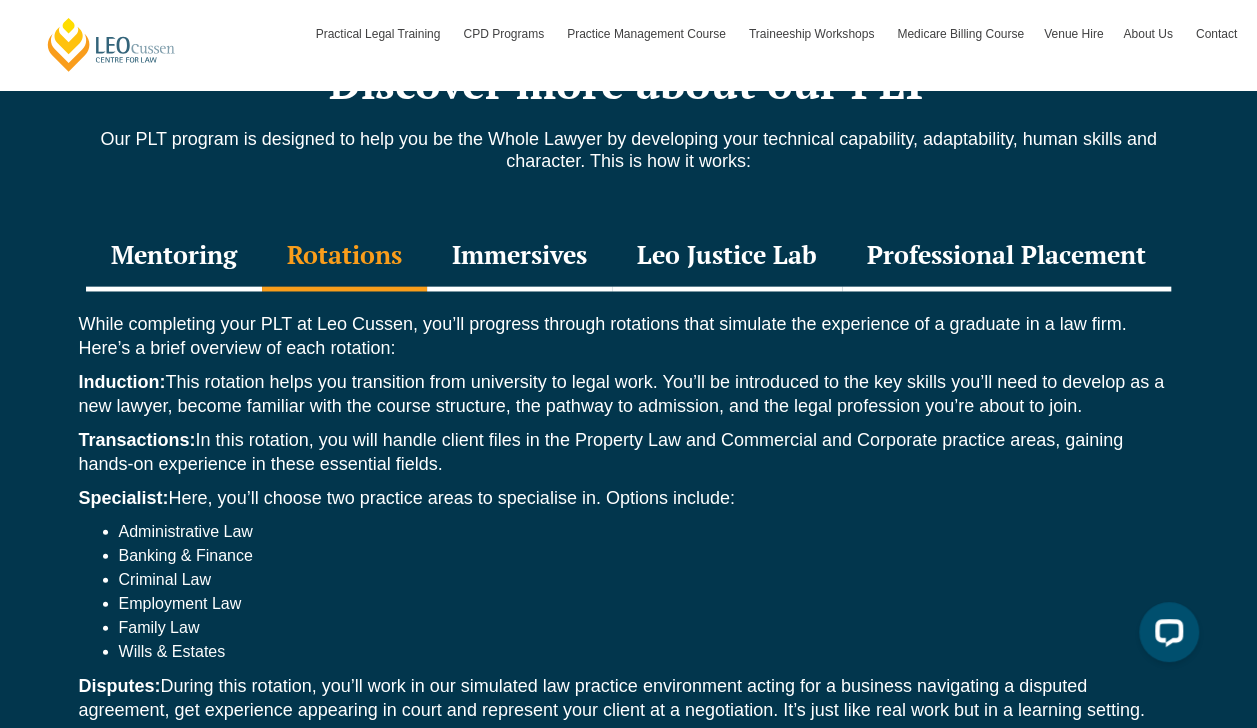 click on "Immersives" at bounding box center [519, 257] 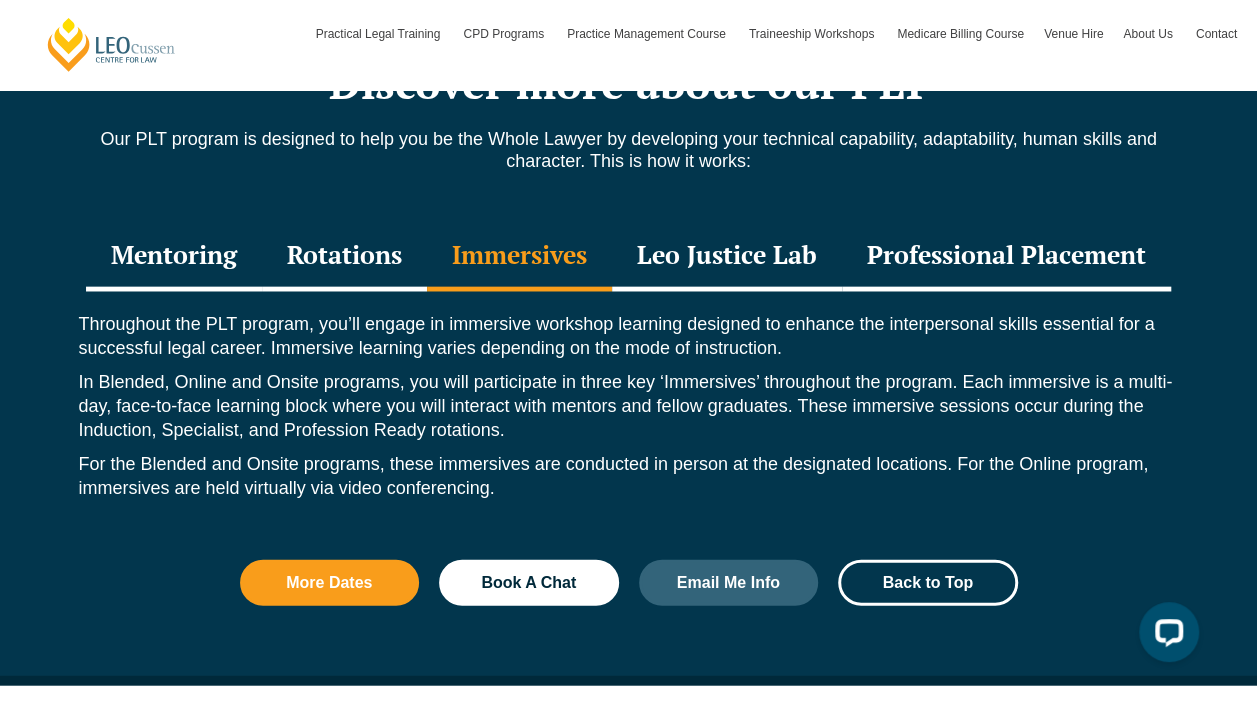 click on "Leo Justice Lab" at bounding box center (727, 257) 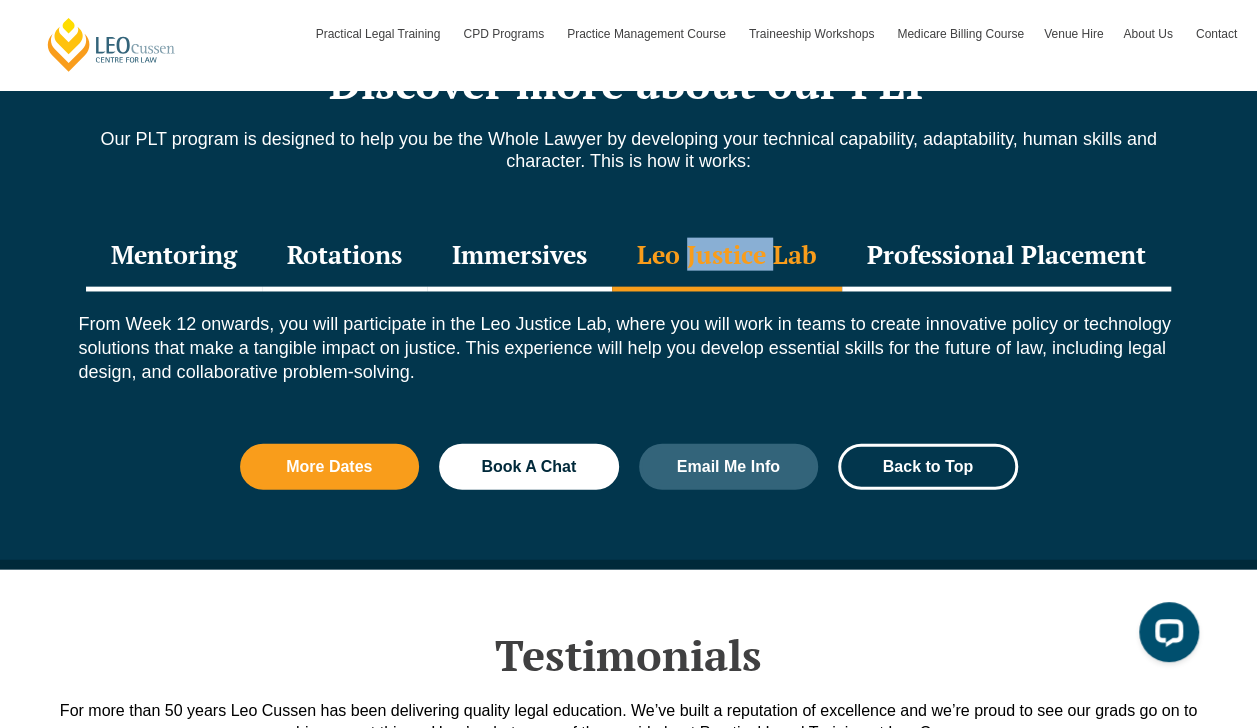 click on "Leo Justice Lab" at bounding box center [727, 257] 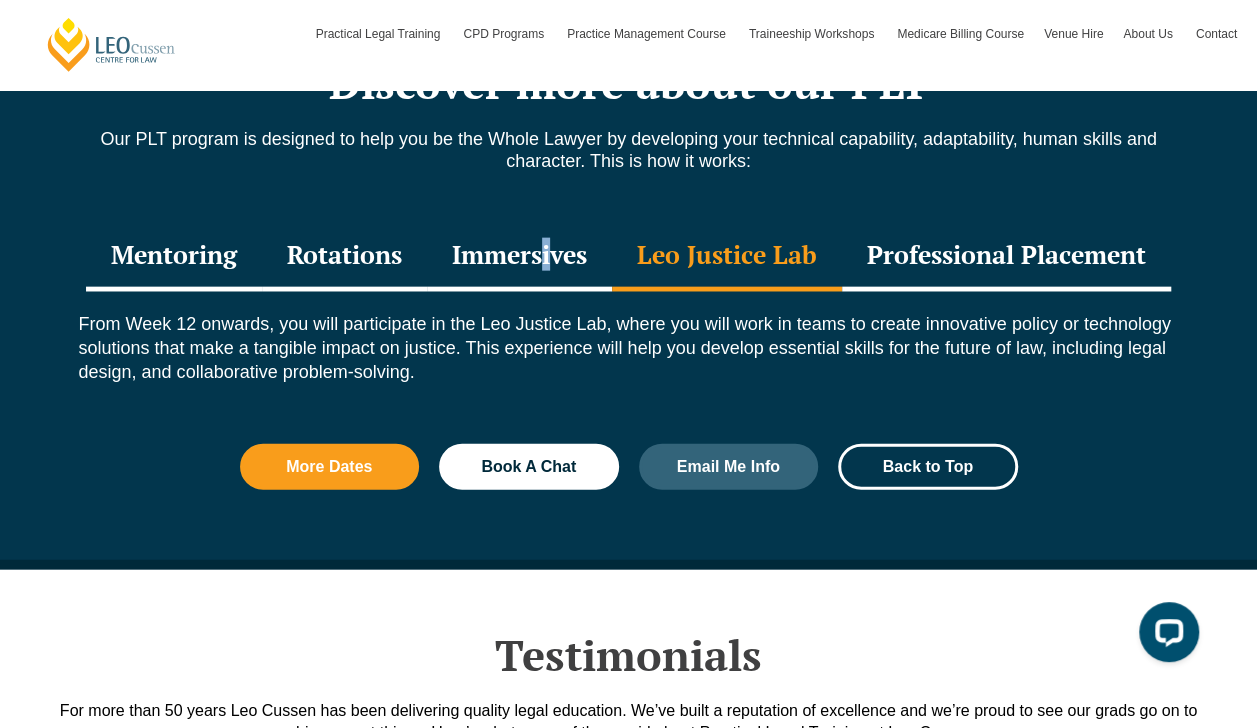 drag, startPoint x: 709, startPoint y: 276, endPoint x: 546, endPoint y: 272, distance: 163.04907 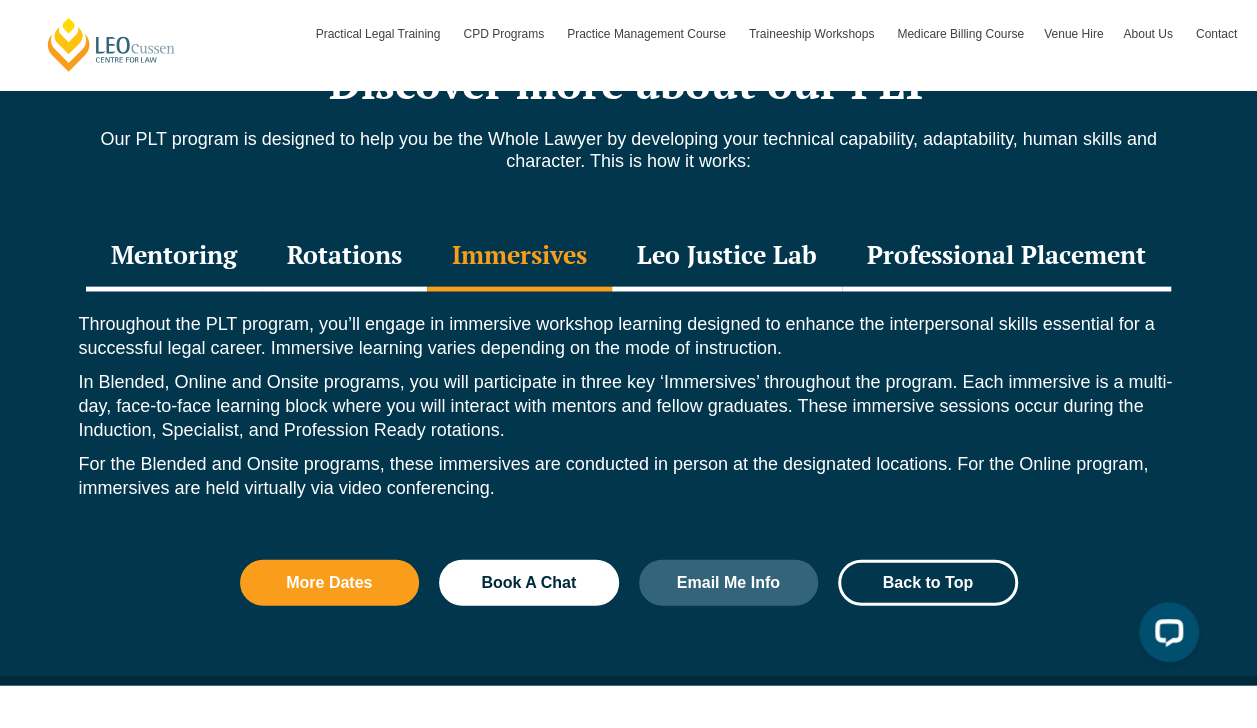 drag, startPoint x: 546, startPoint y: 272, endPoint x: 547, endPoint y: 447, distance: 175.00285 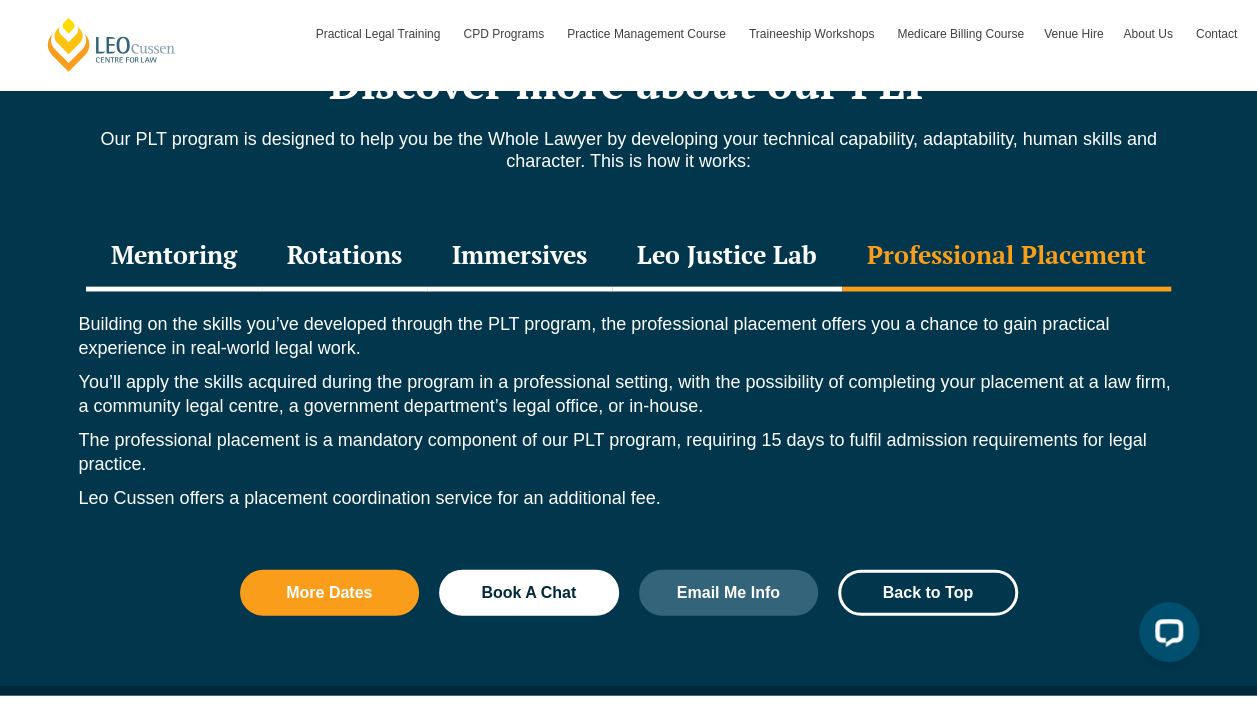 click on "Leo Justice Lab" at bounding box center (727, 257) 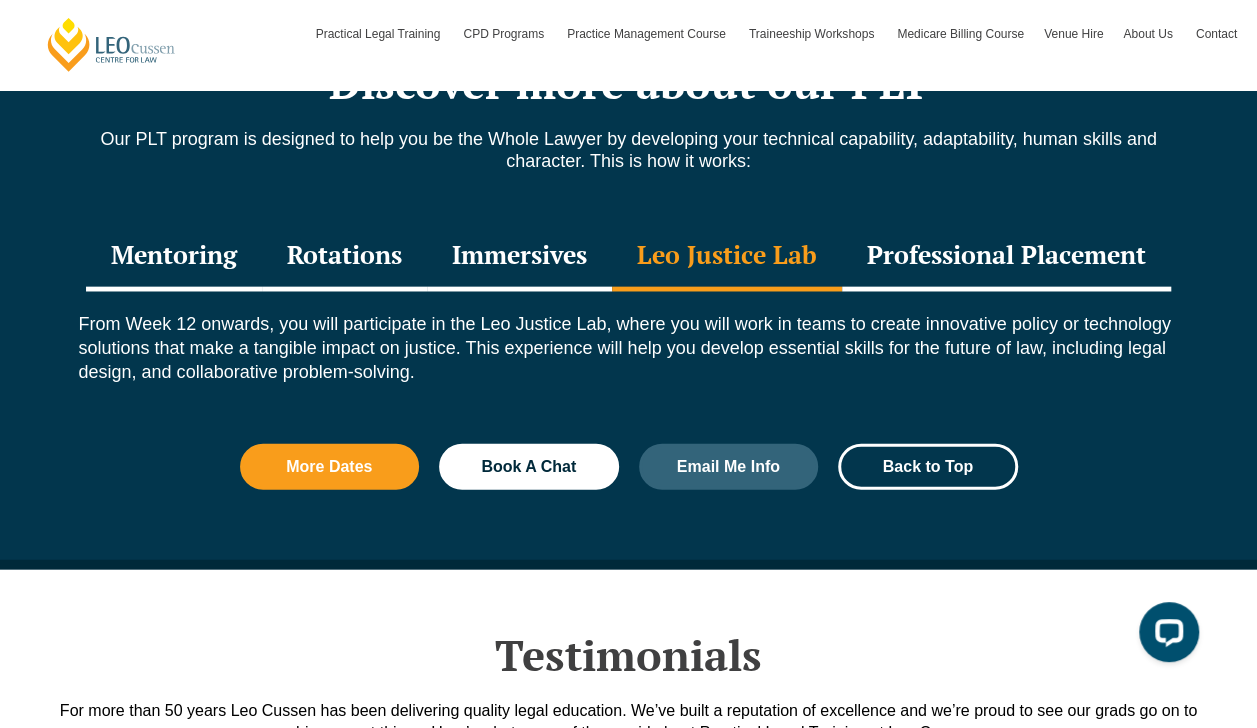click on "Professional Placement" at bounding box center [1006, 257] 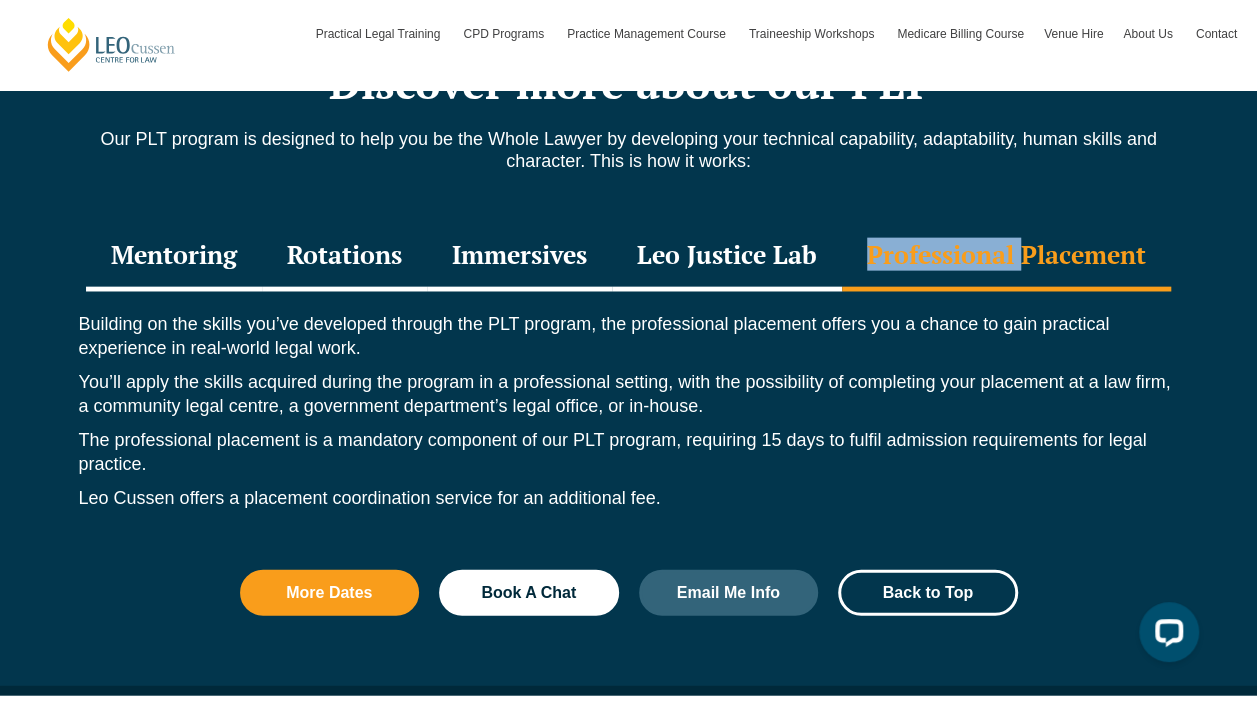 click on "Professional Placement" at bounding box center (1006, 257) 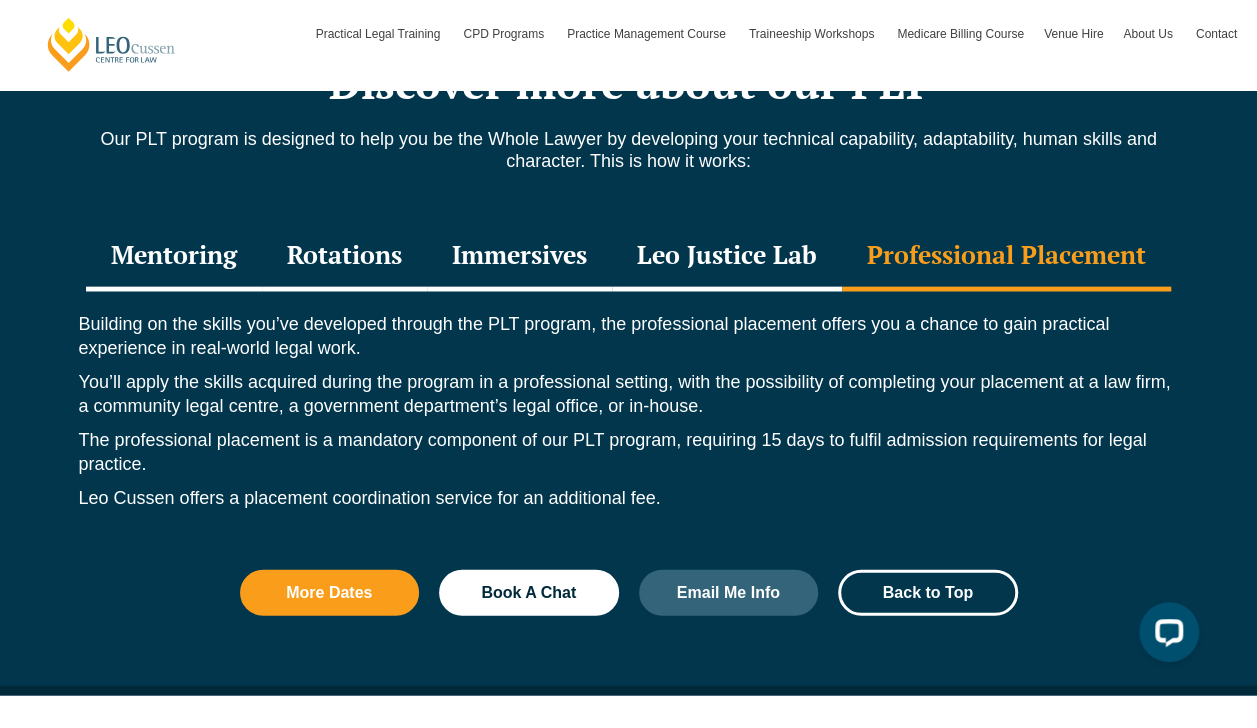 drag, startPoint x: 902, startPoint y: 260, endPoint x: 789, endPoint y: 254, distance: 113.15918 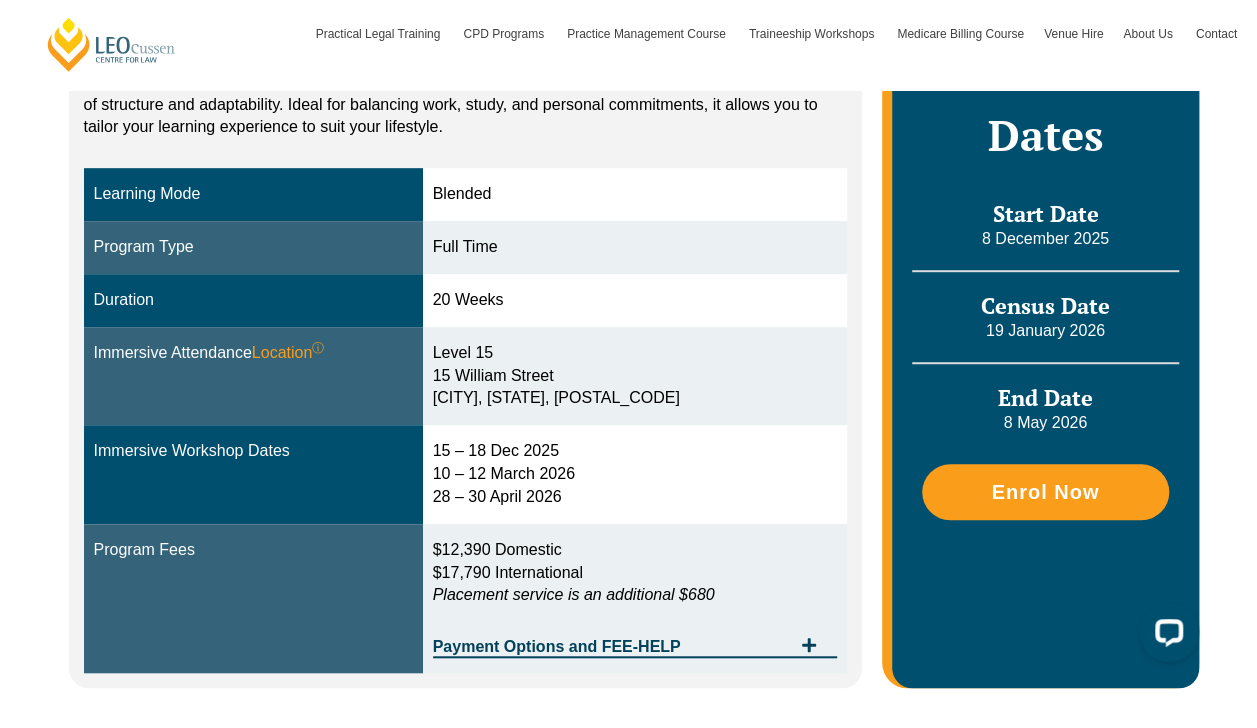 scroll, scrollTop: 458, scrollLeft: 0, axis: vertical 